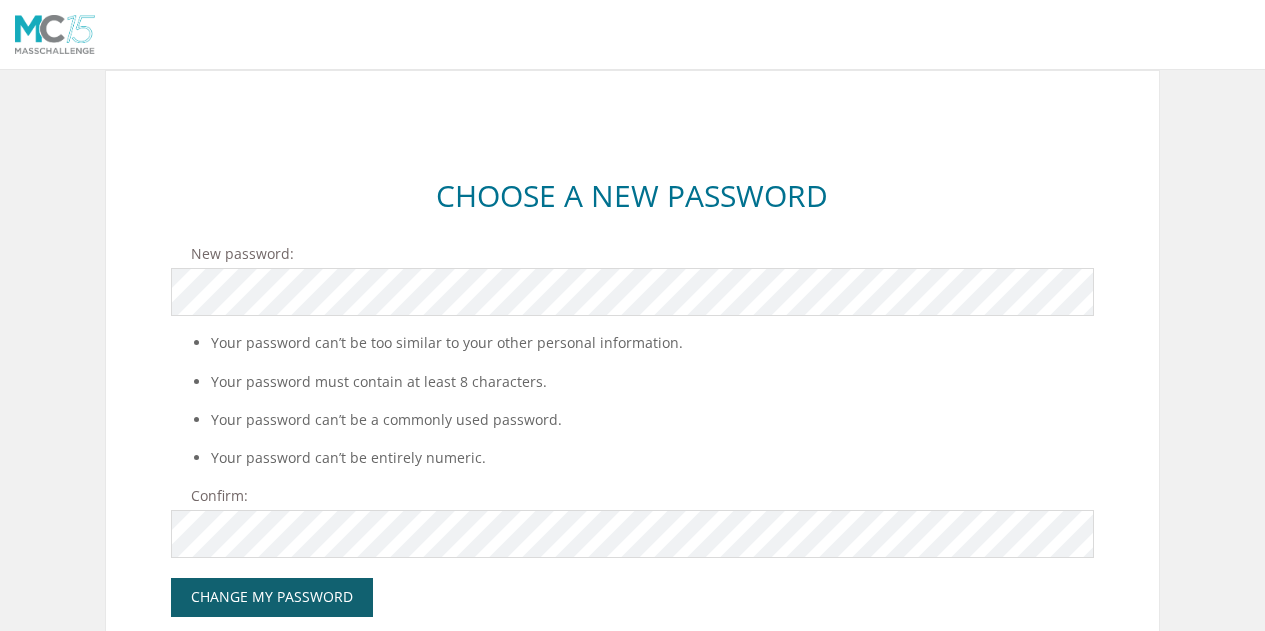 scroll, scrollTop: 0, scrollLeft: 0, axis: both 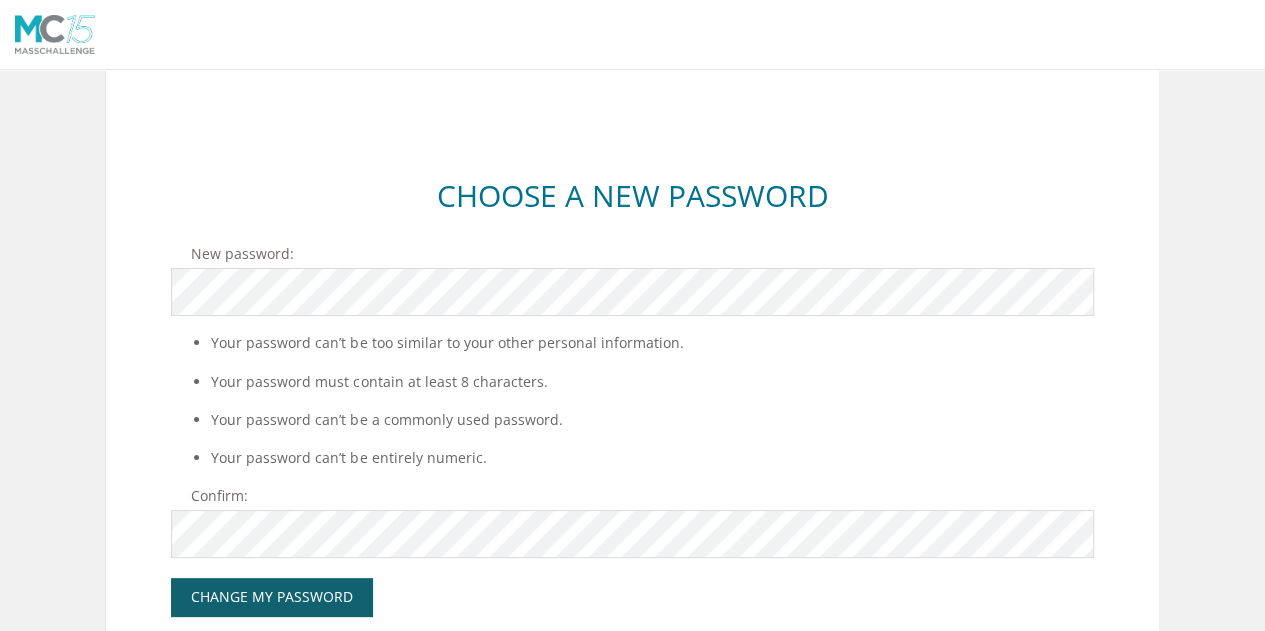 click on "Choose a New Password
New password:
Your password can’t be too similar to your other personal information. Your password must contain at least 8 characters. Your password can’t be a commonly used password. Your password can’t be entirely numeric.
Confirm:
Change My Password" at bounding box center (632, 411) 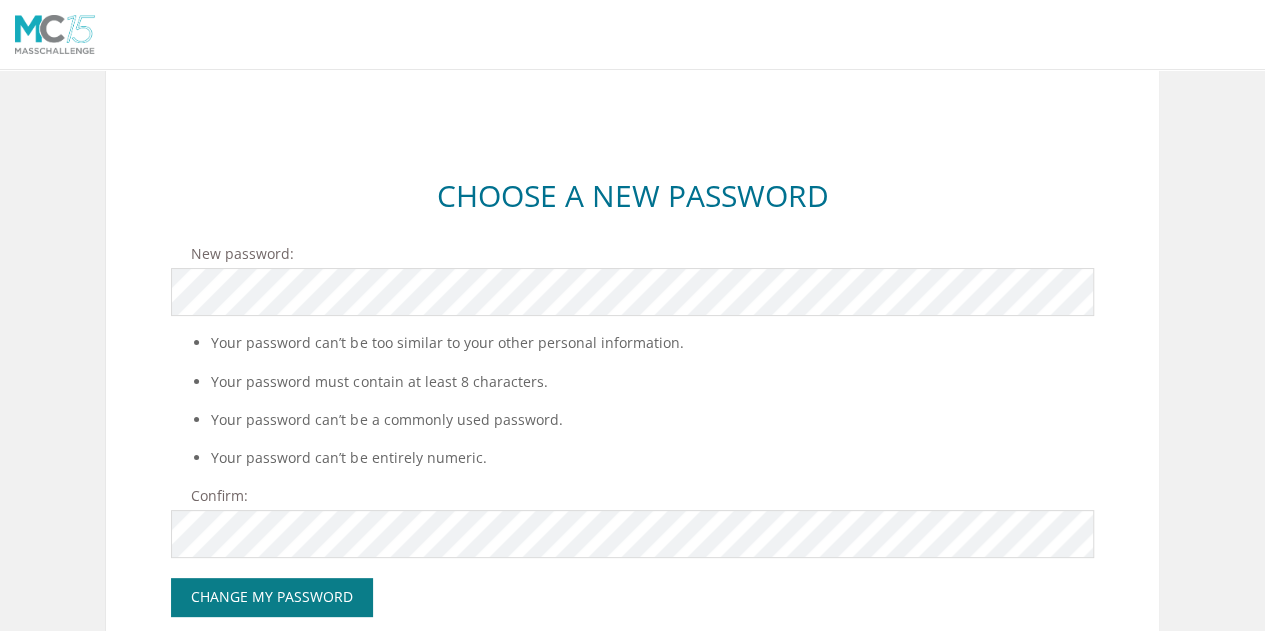 click on "Change My Password" at bounding box center (272, 597) 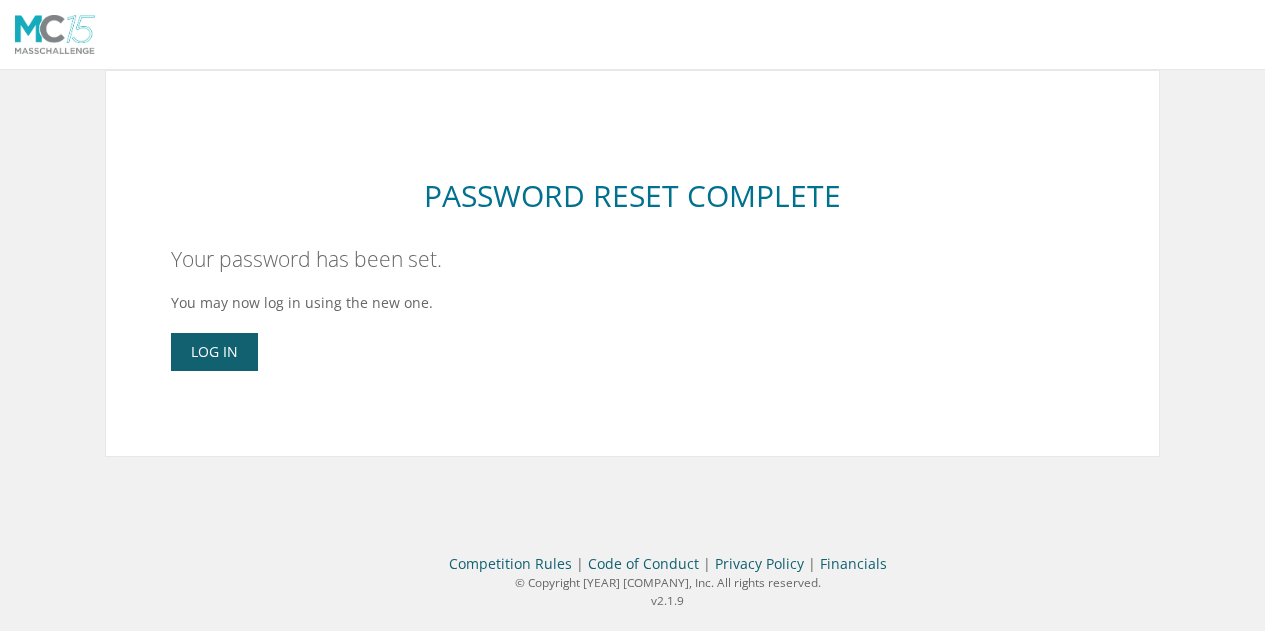 scroll, scrollTop: 0, scrollLeft: 0, axis: both 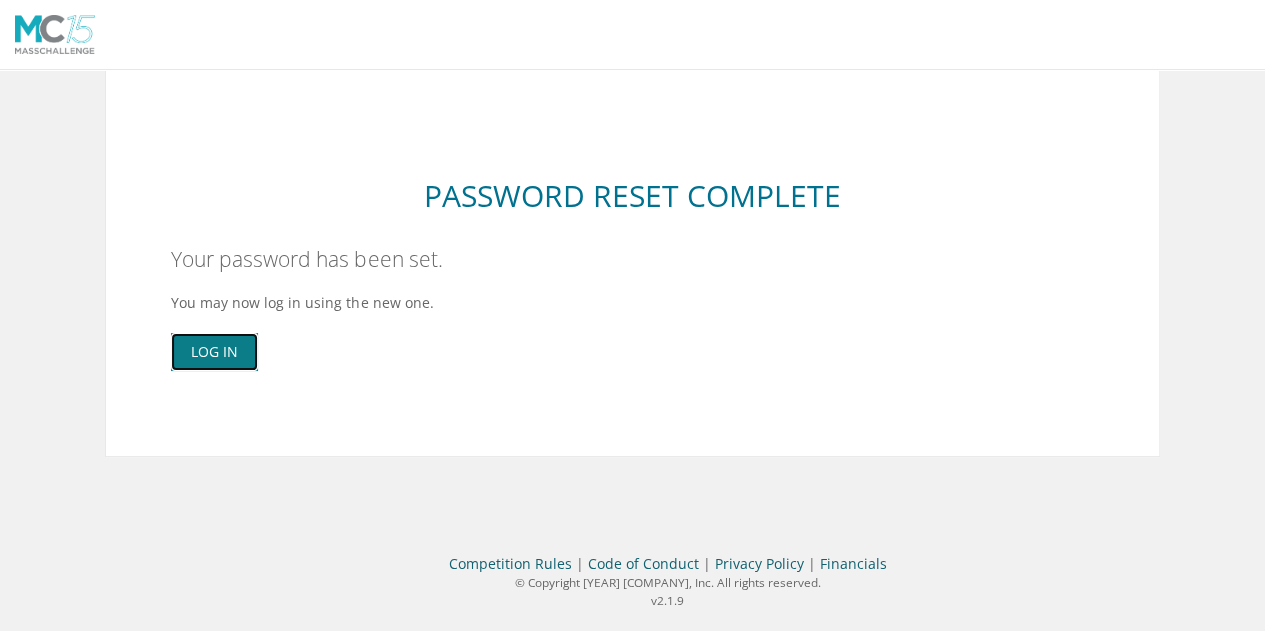 click on "Log In" at bounding box center (214, 352) 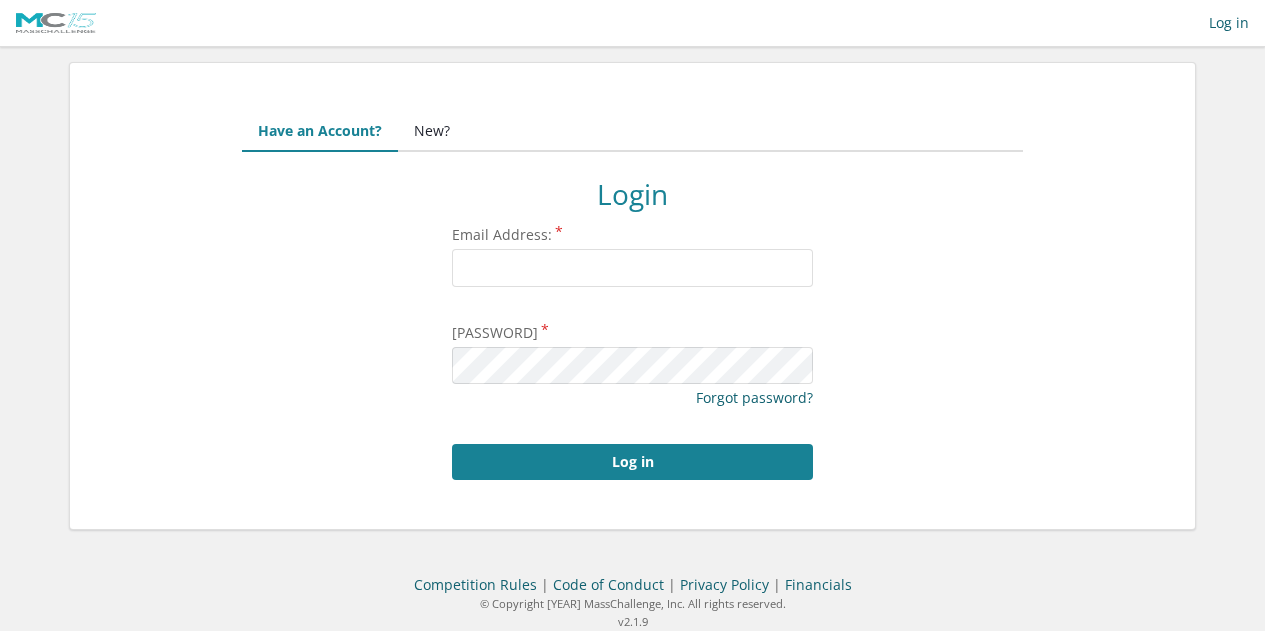 scroll, scrollTop: 0, scrollLeft: 0, axis: both 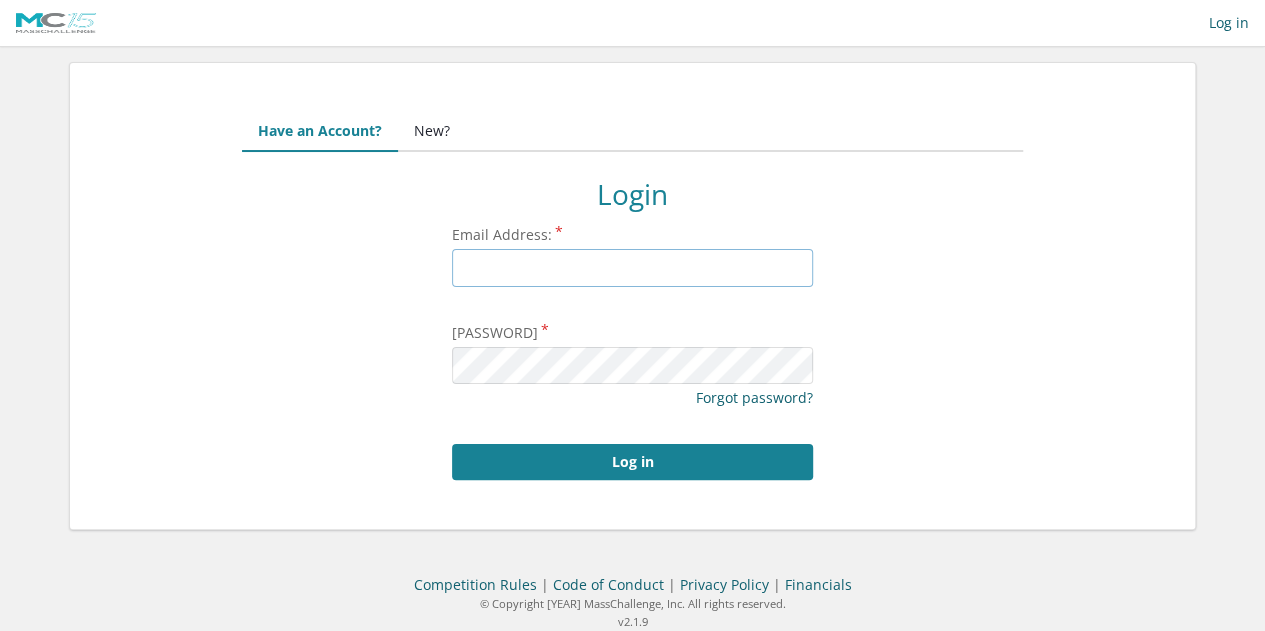 click on "Email Address:" at bounding box center [632, 268] 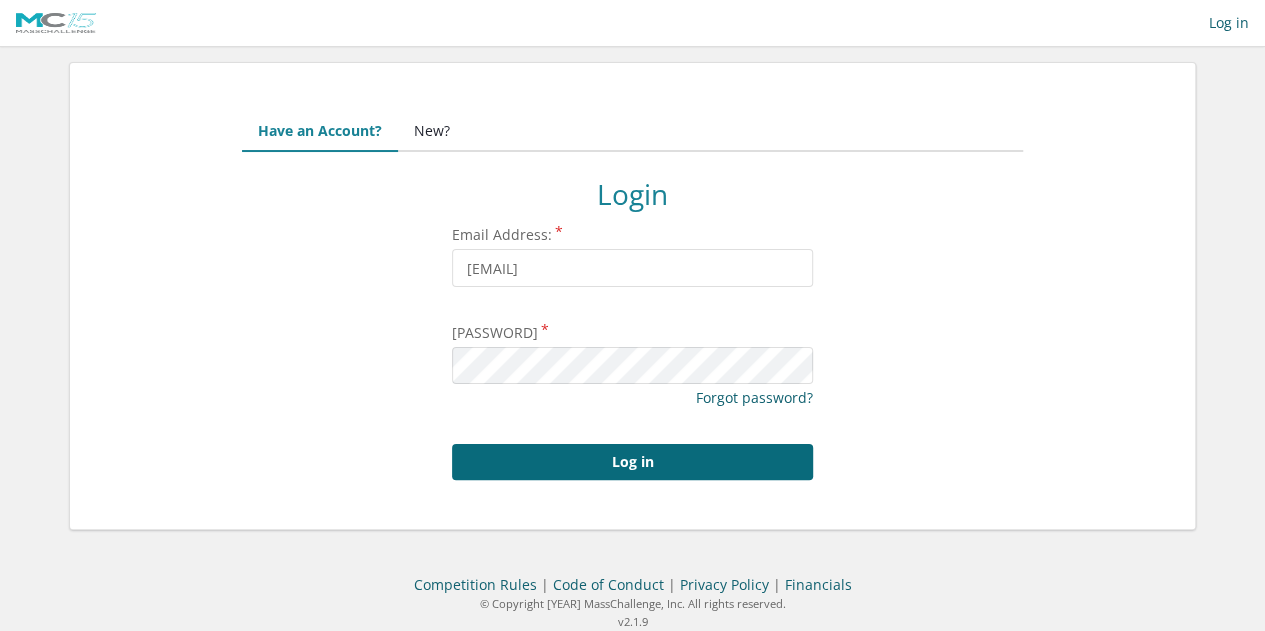 click on "Log in" at bounding box center [632, 462] 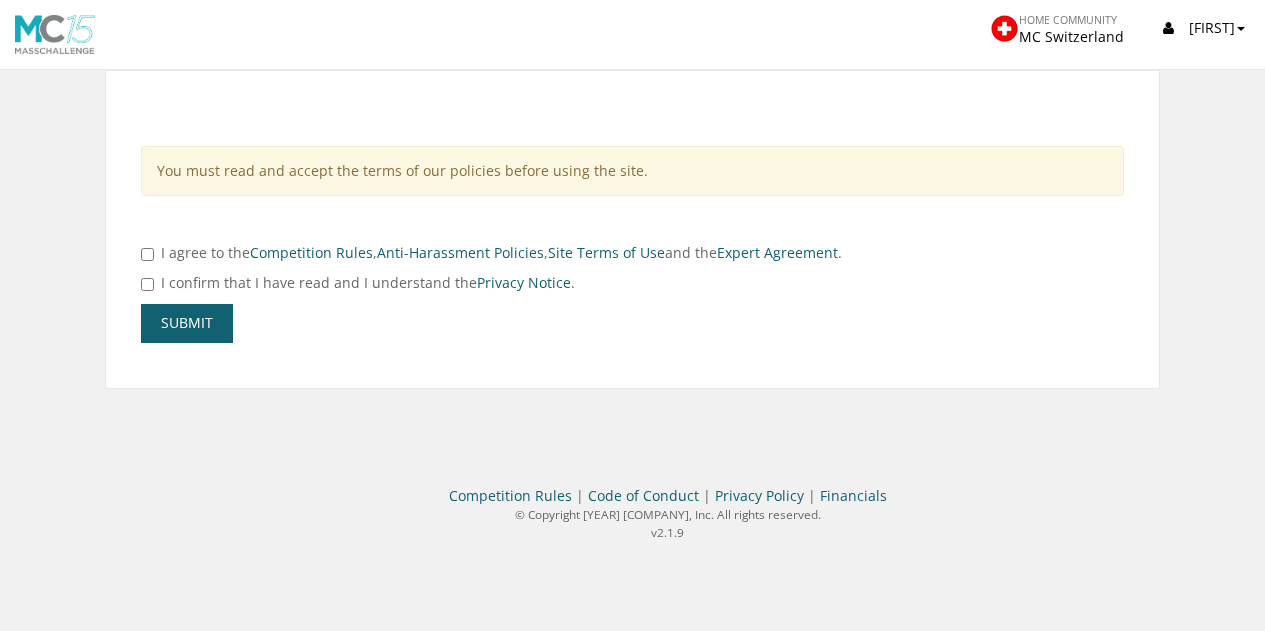 scroll, scrollTop: 0, scrollLeft: 0, axis: both 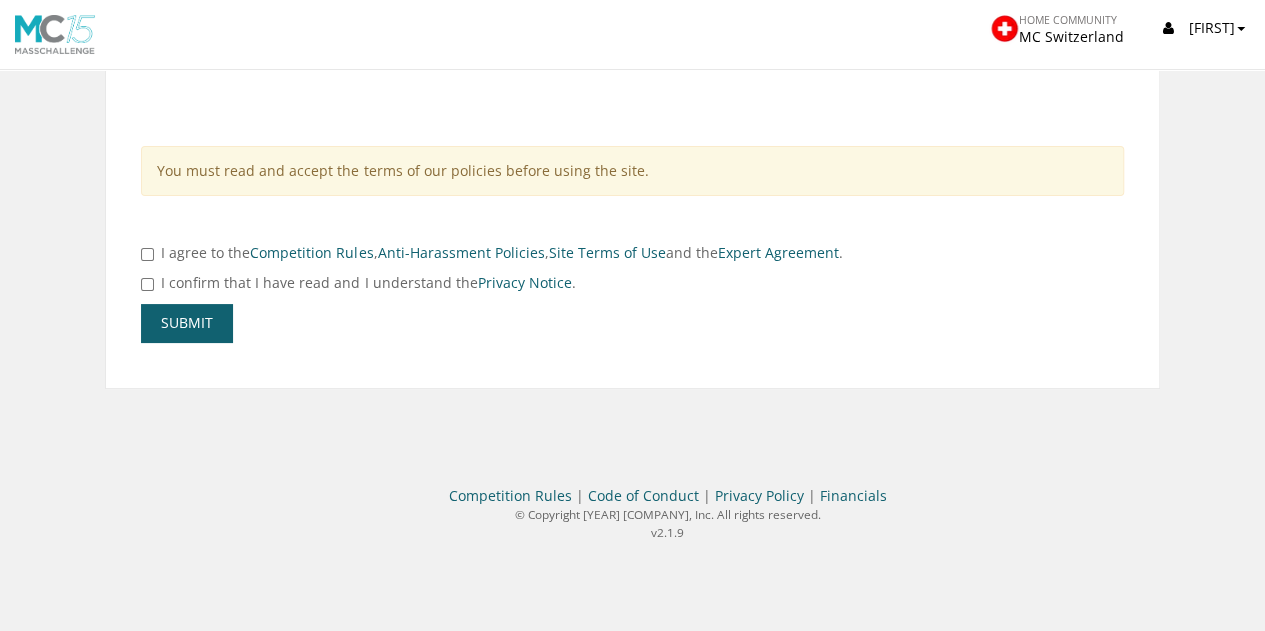 click on "You must read and accept the terms of our policies before using the
site.
I agree to the  Competition Rules ,  Anti-Harassment Policies ,  Site Terms of Use  and the  Expert Agreement .
I confirm that I have read and I understand the  Privacy Notice .
Submit" at bounding box center (632, 244) 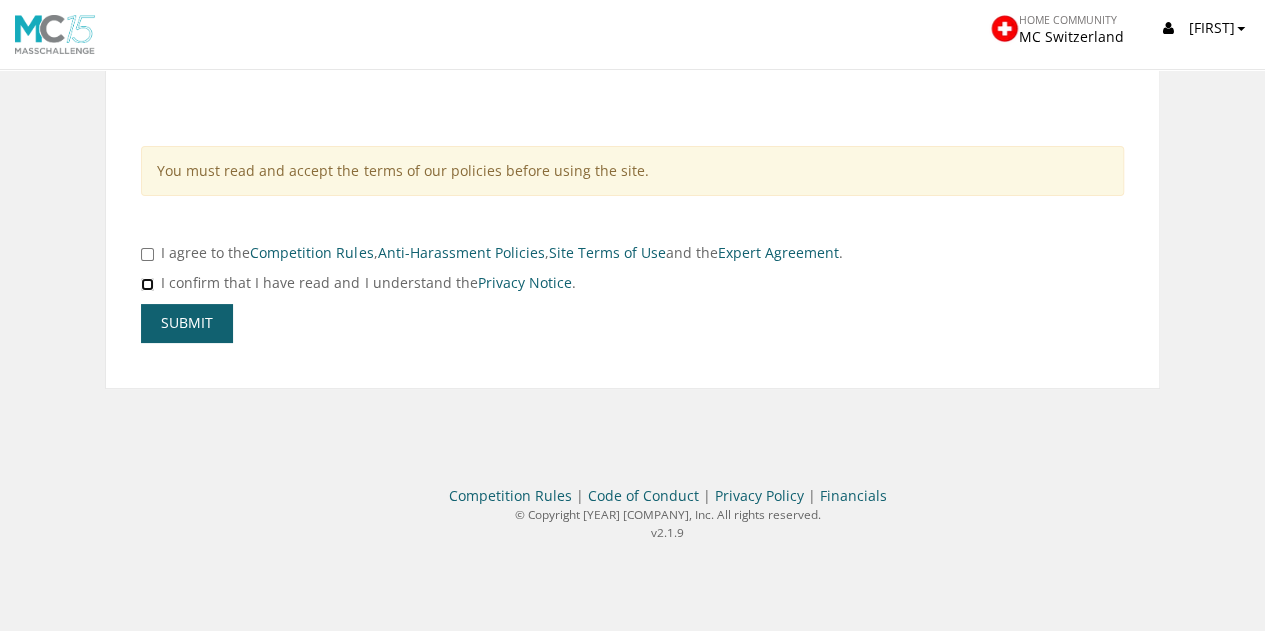 click at bounding box center (147, 284) 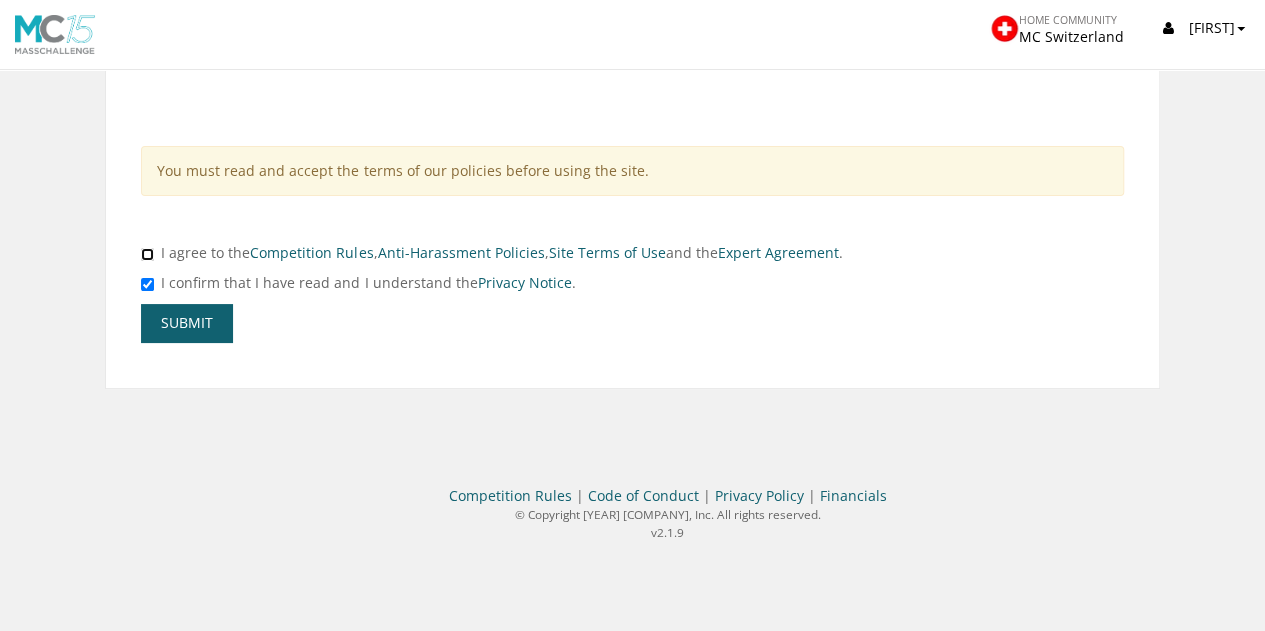 click at bounding box center [147, 254] 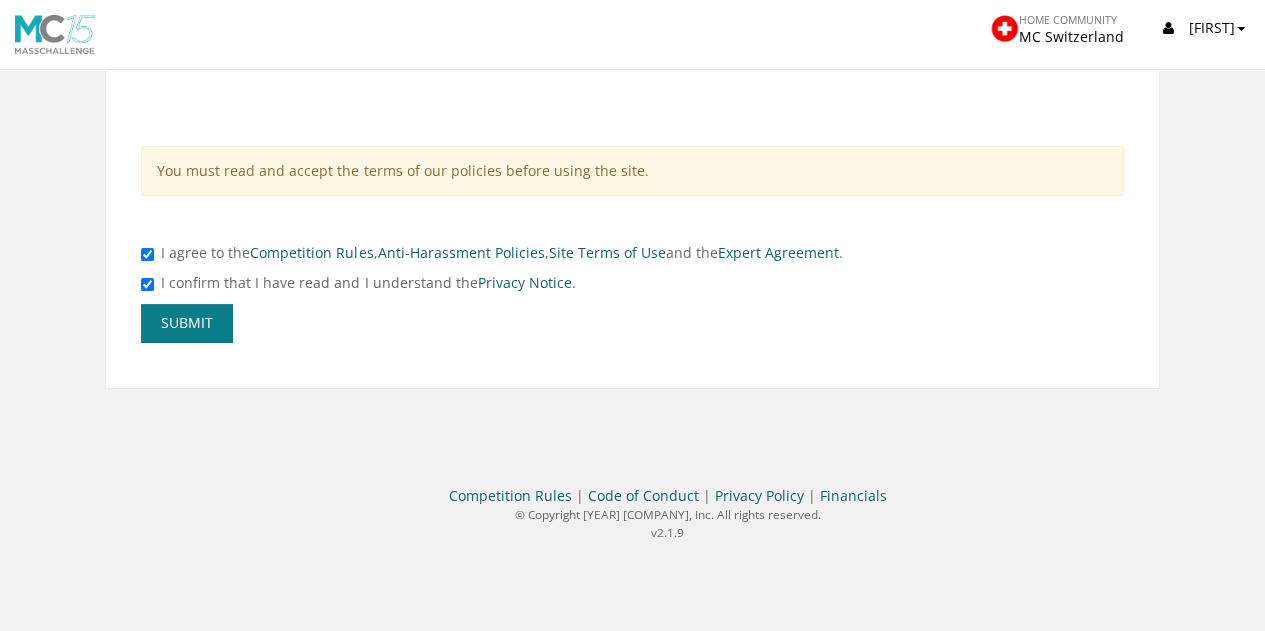 click on "Submit" at bounding box center (187, 323) 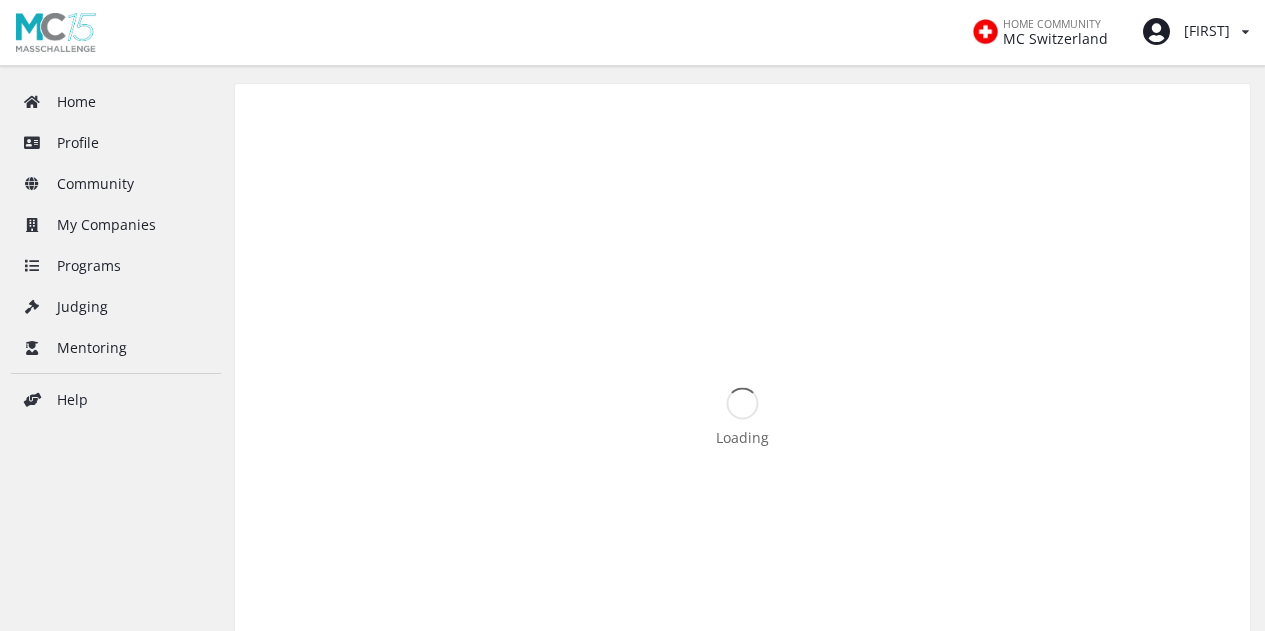 scroll, scrollTop: 0, scrollLeft: 0, axis: both 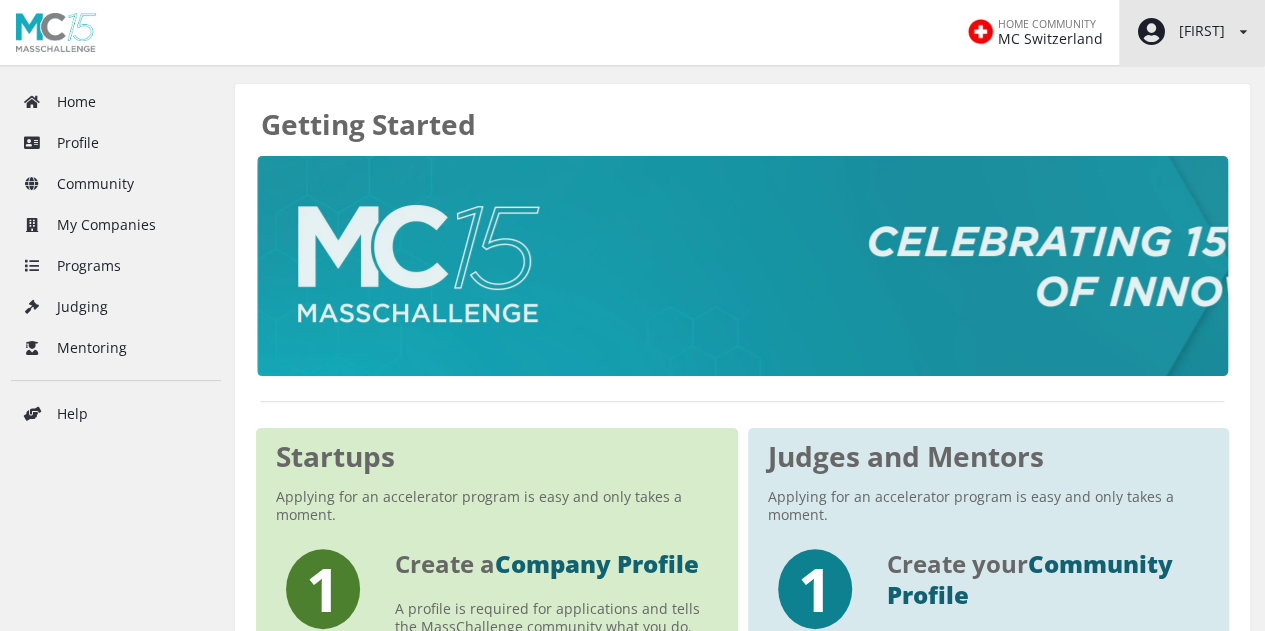 click on "Jenny" at bounding box center (1180, 32) 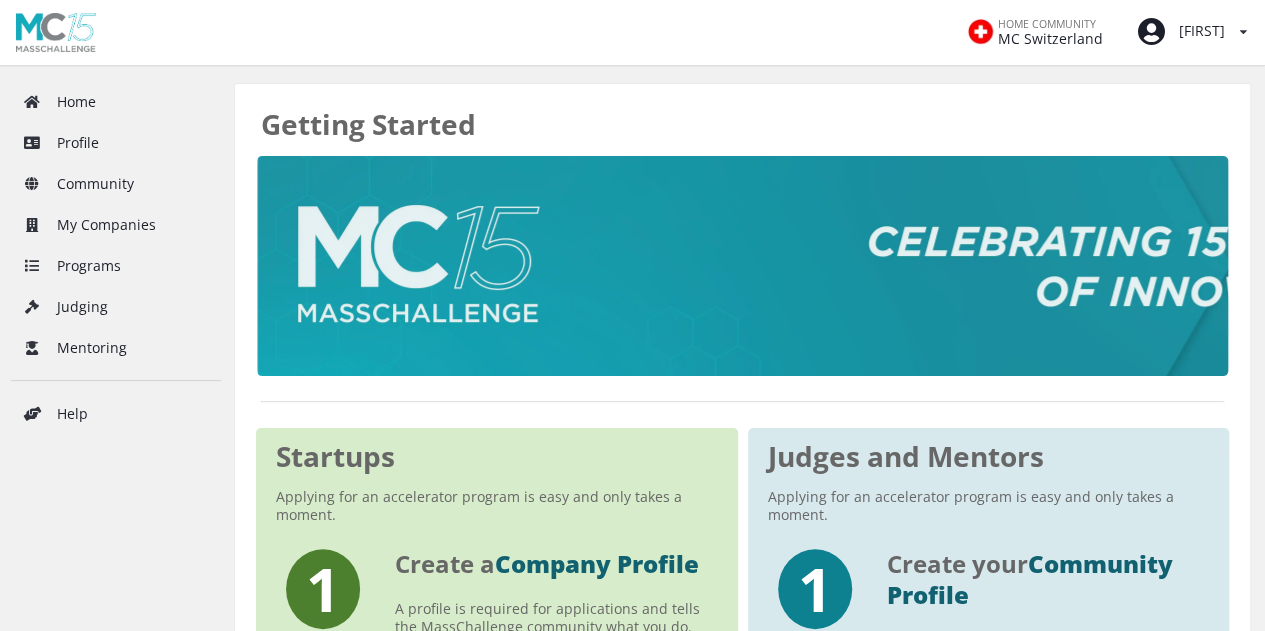 click at bounding box center [742, 266] 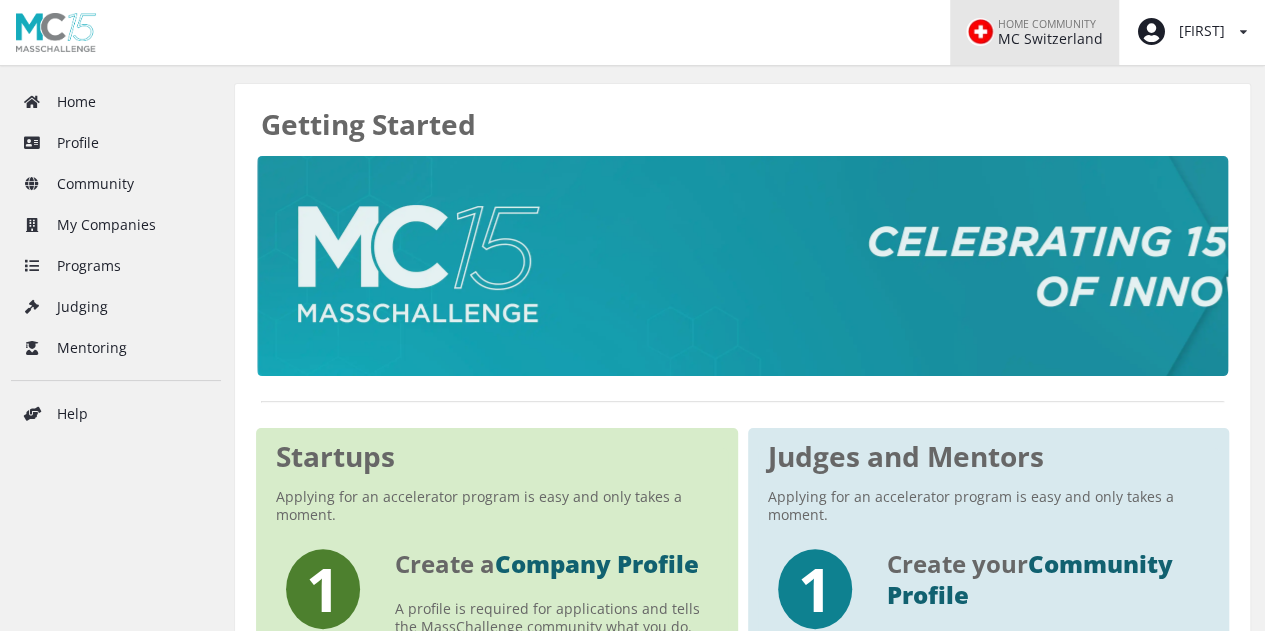 click on "MC Switzerland" at bounding box center (1052, 39) 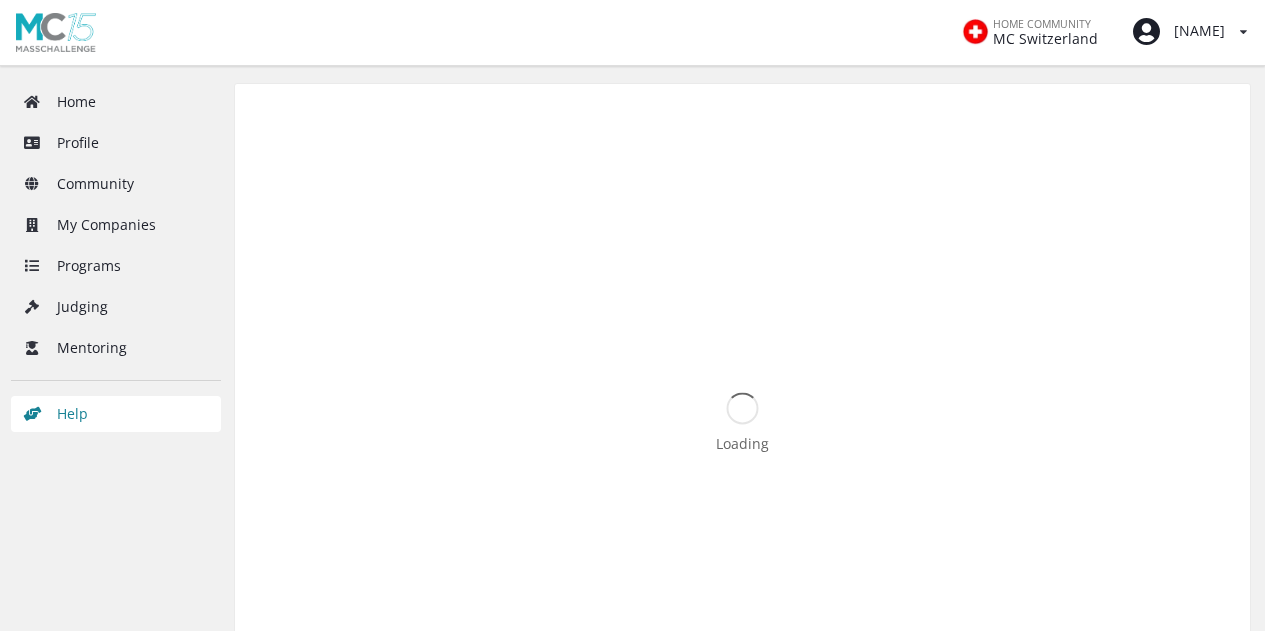 scroll, scrollTop: 0, scrollLeft: 0, axis: both 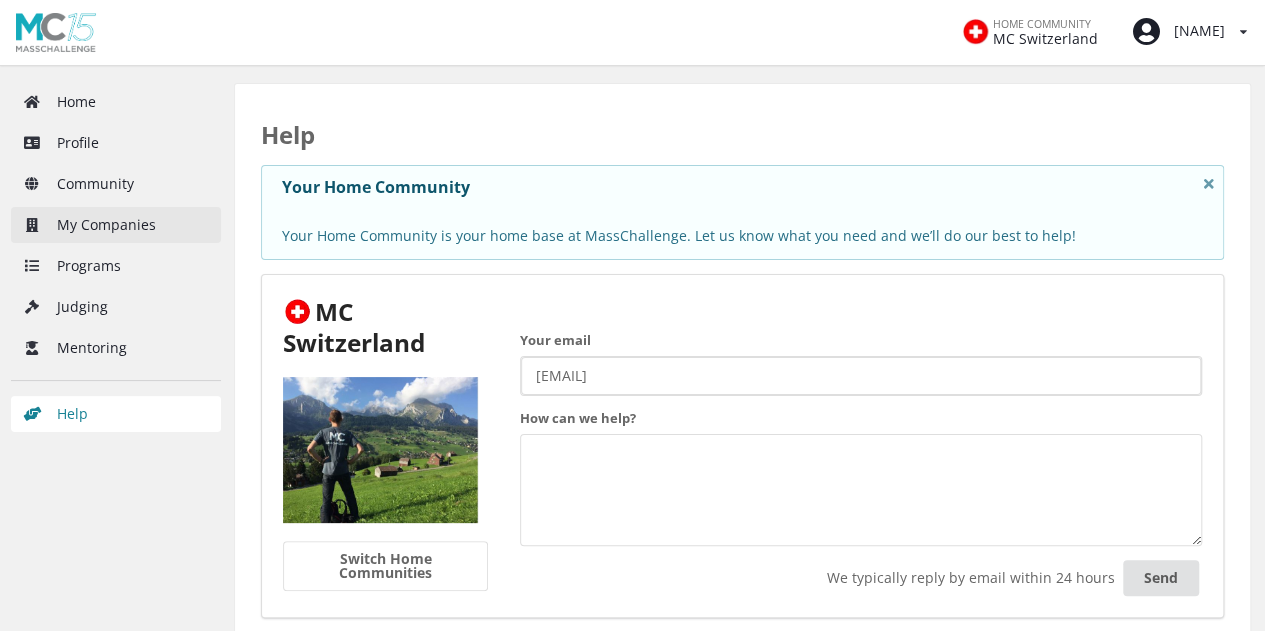 click on "My Companies" at bounding box center [116, 225] 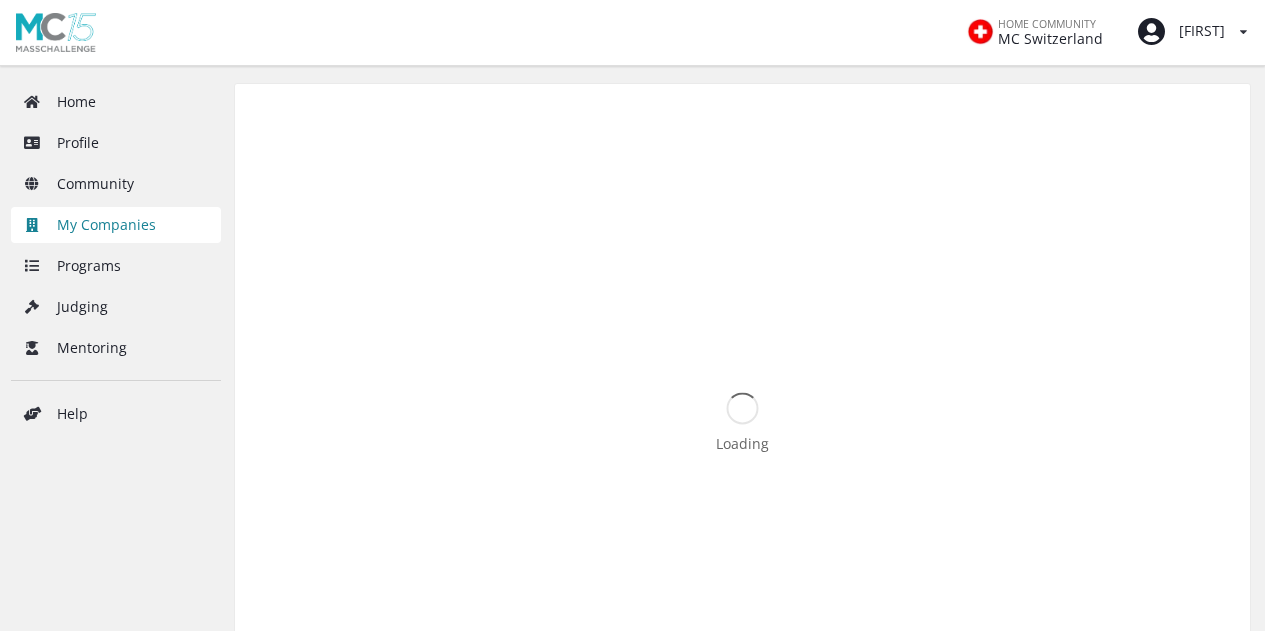 scroll, scrollTop: 0, scrollLeft: 0, axis: both 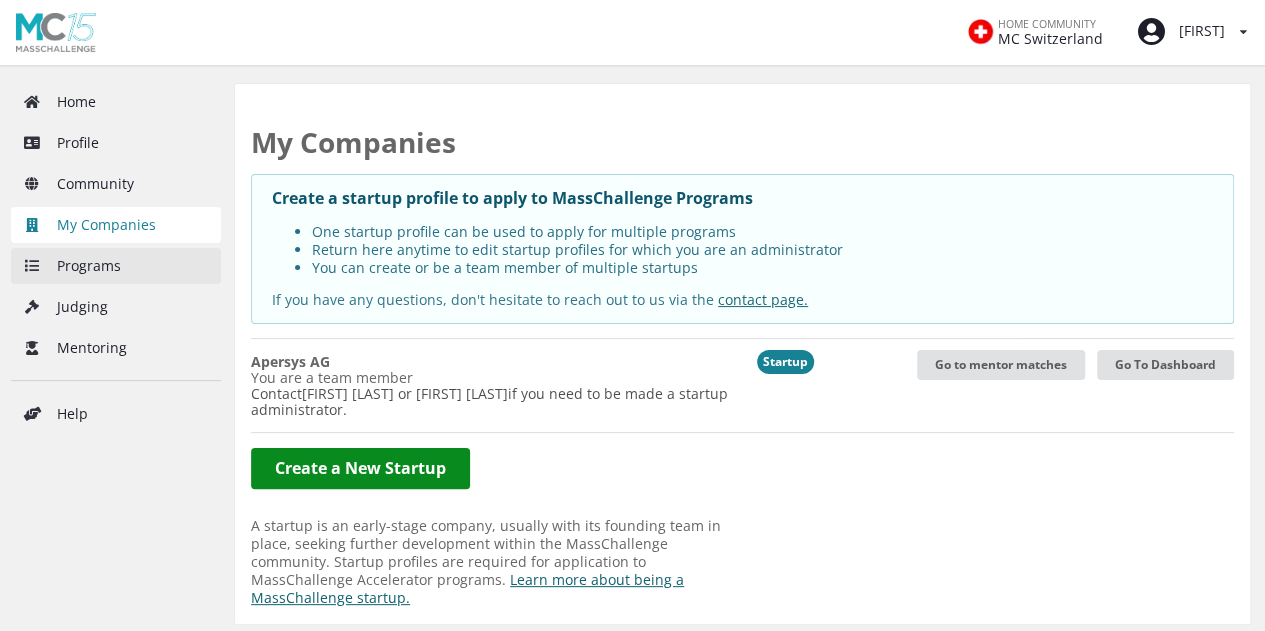 click on "Programs" at bounding box center [116, 266] 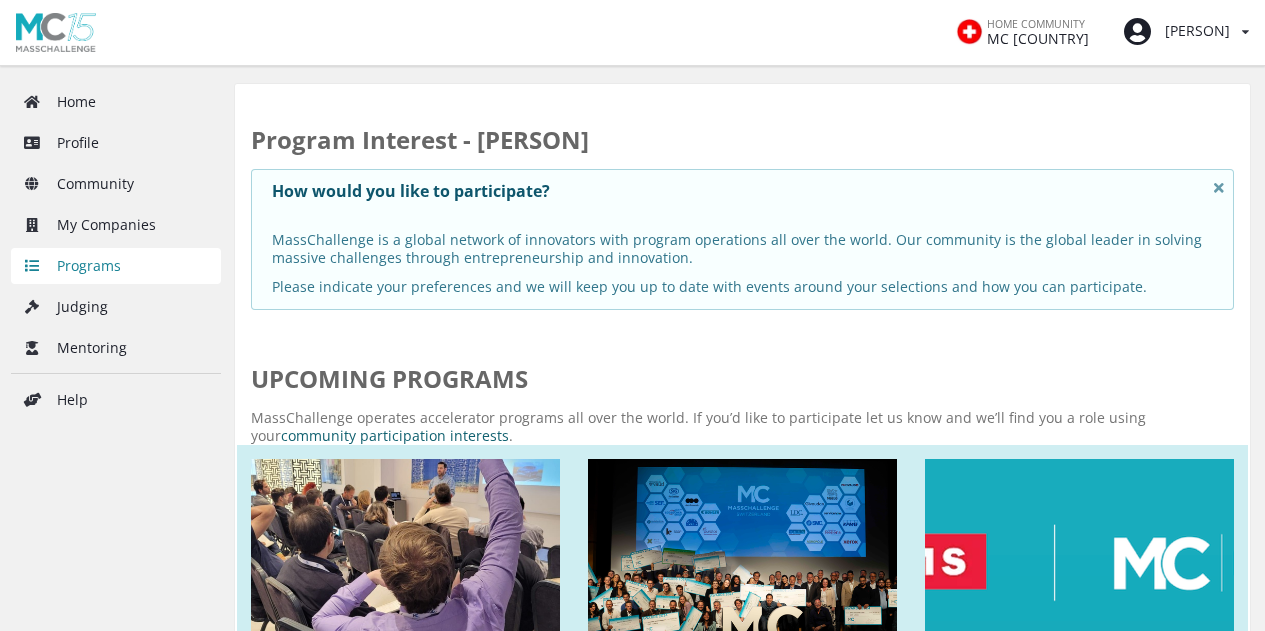 scroll, scrollTop: 0, scrollLeft: 0, axis: both 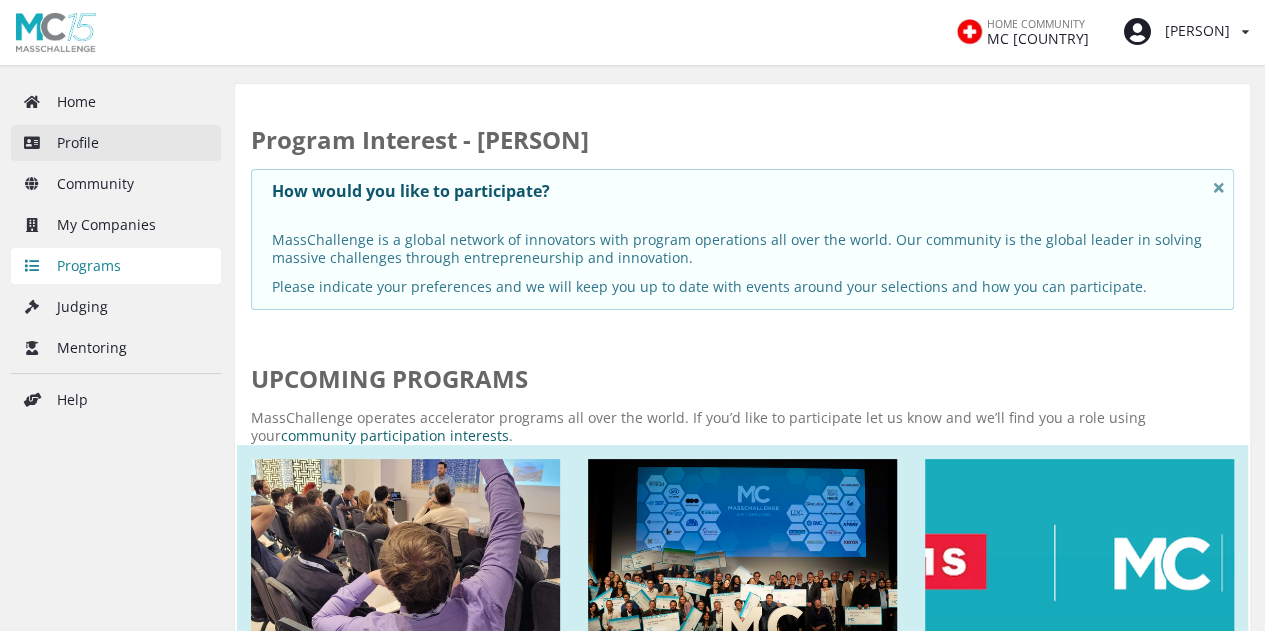 click on "Profile" at bounding box center [116, 143] 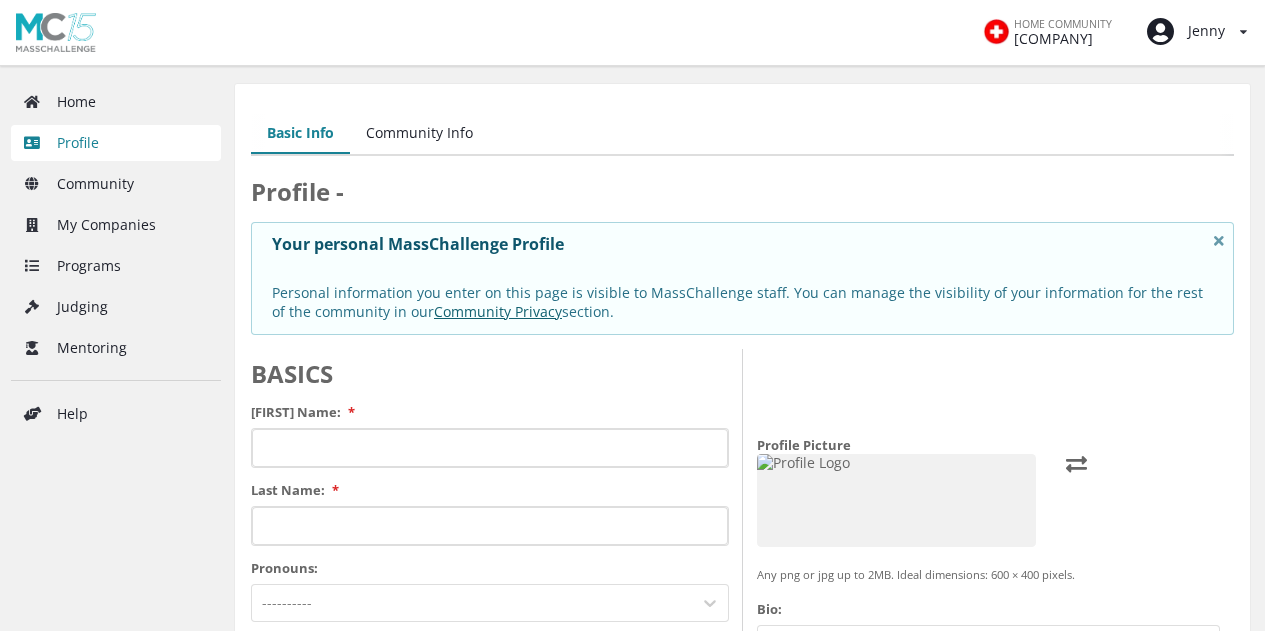 scroll, scrollTop: 0, scrollLeft: 0, axis: both 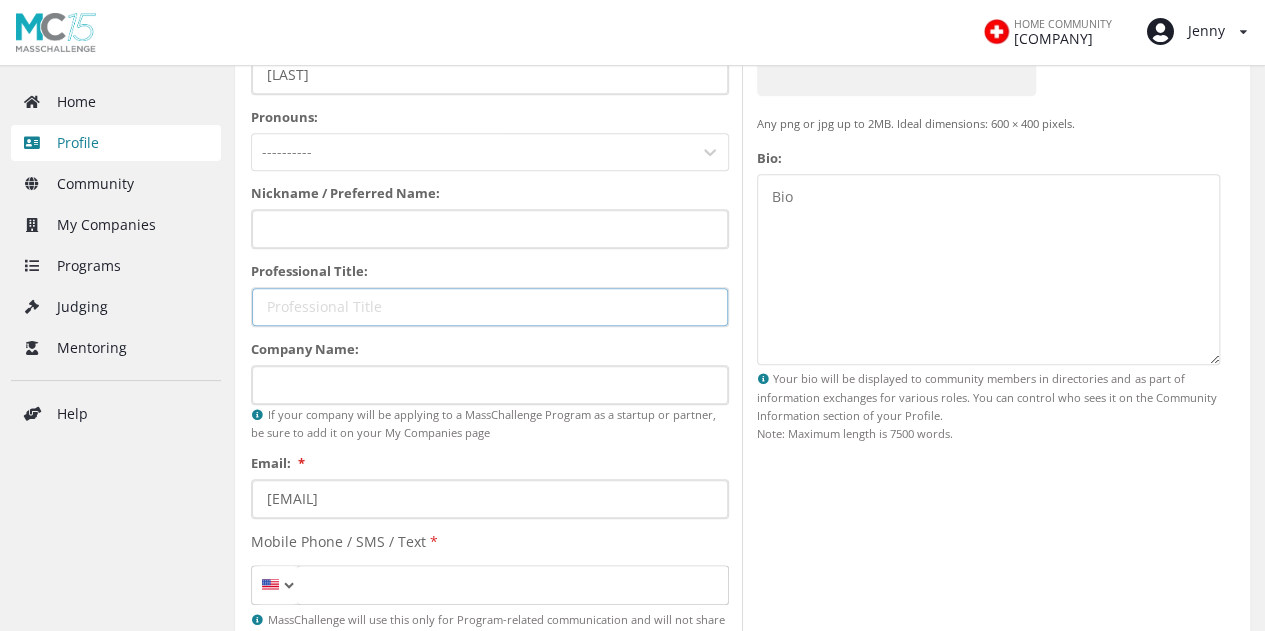 click on "Professional Title:" at bounding box center [490, 307] 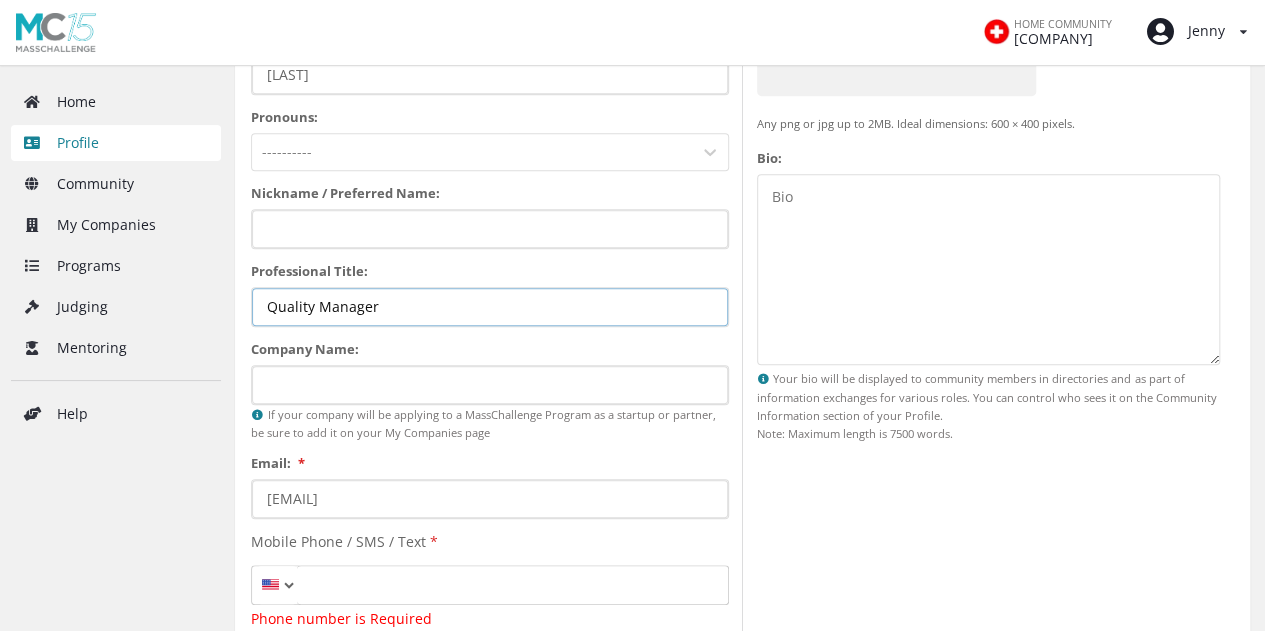 type on "Quality Manager" 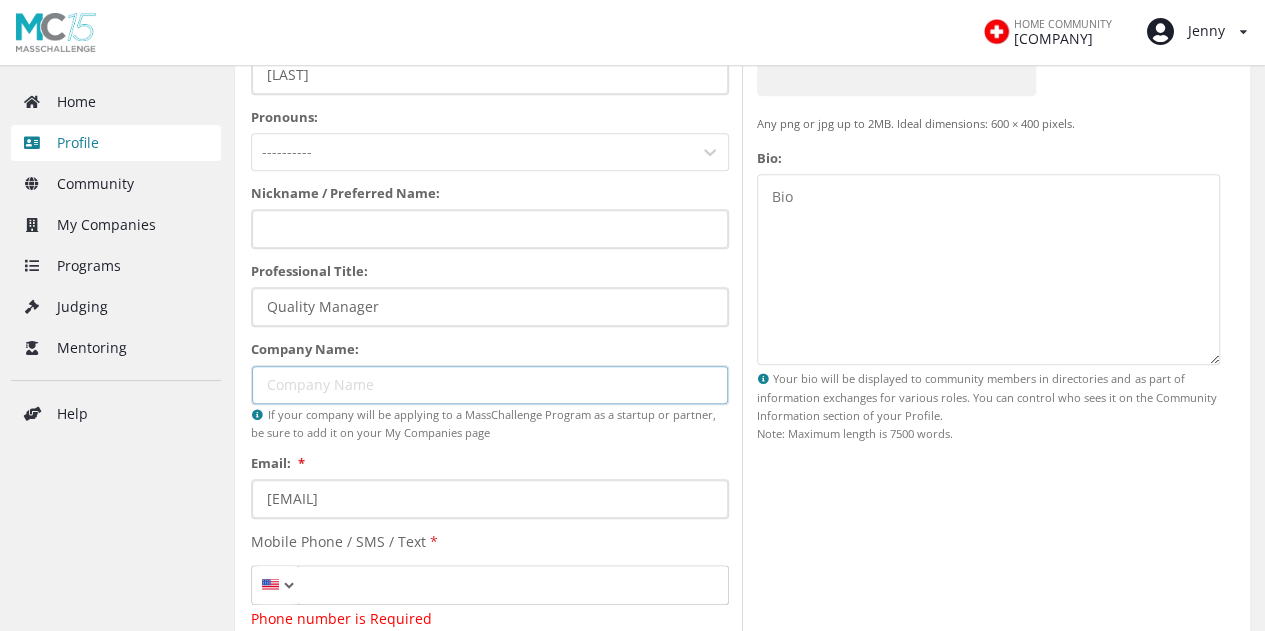 click on "Company Name:" at bounding box center [490, 385] 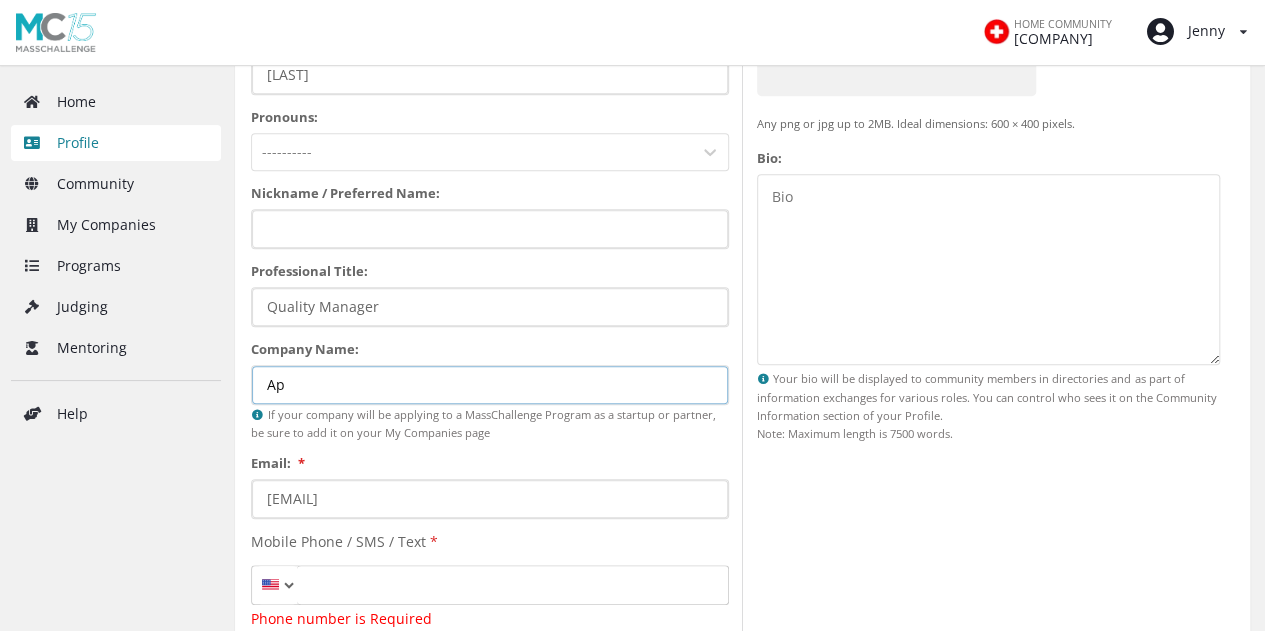 type on "APERSYS AG" 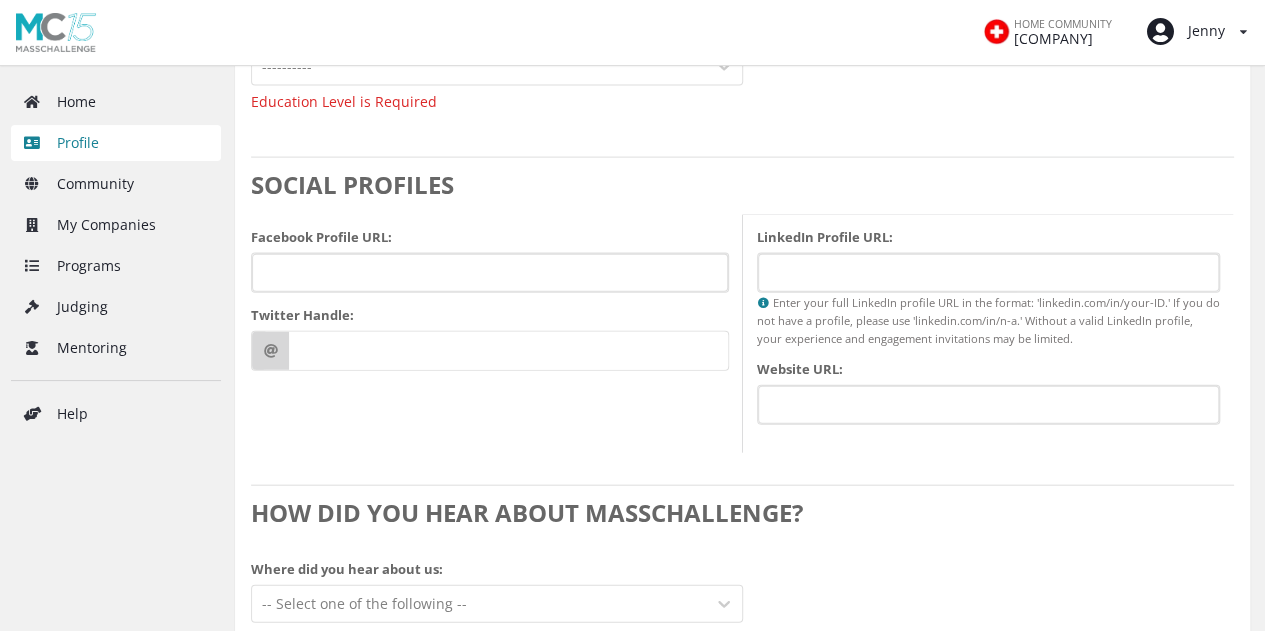 scroll, scrollTop: 2126, scrollLeft: 0, axis: vertical 